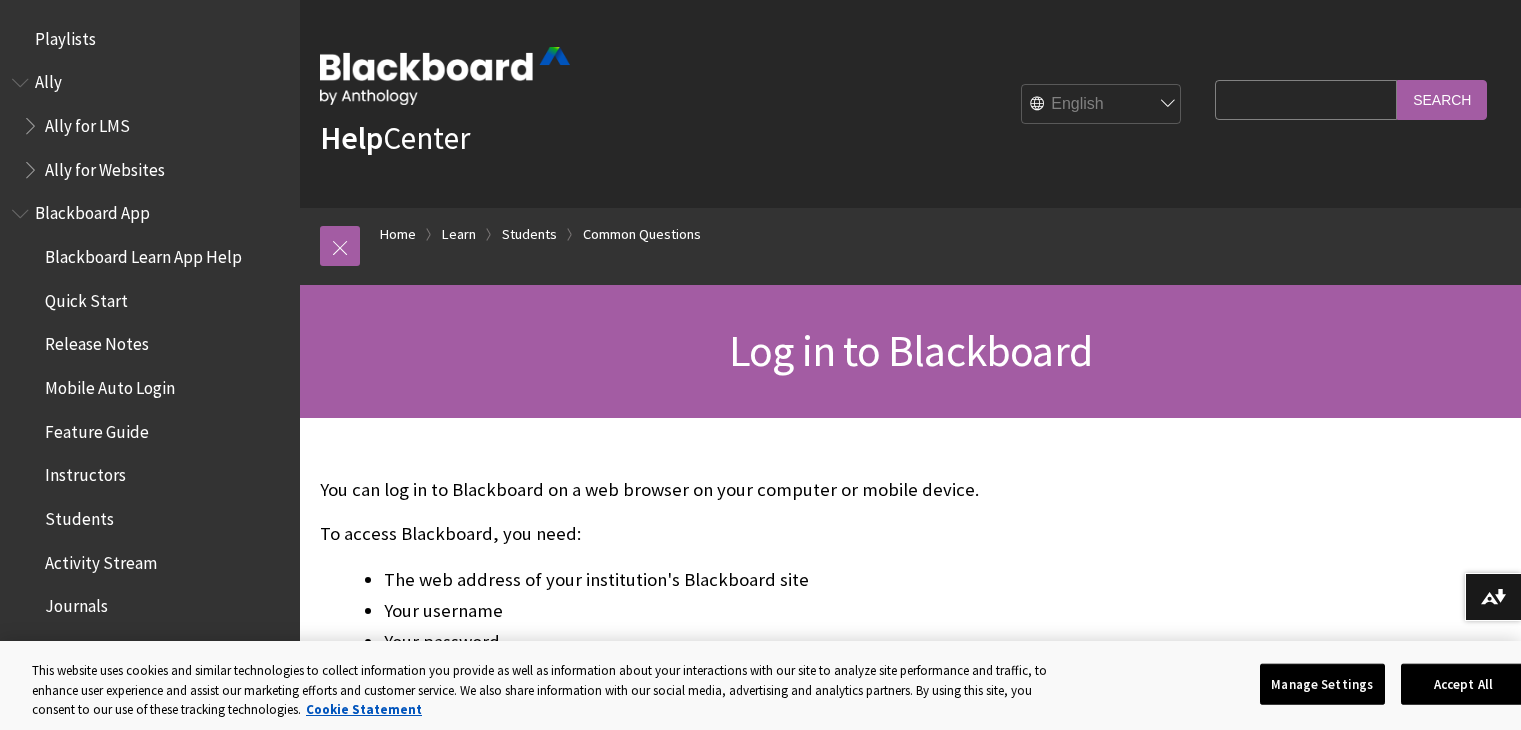 scroll, scrollTop: 0, scrollLeft: 0, axis: both 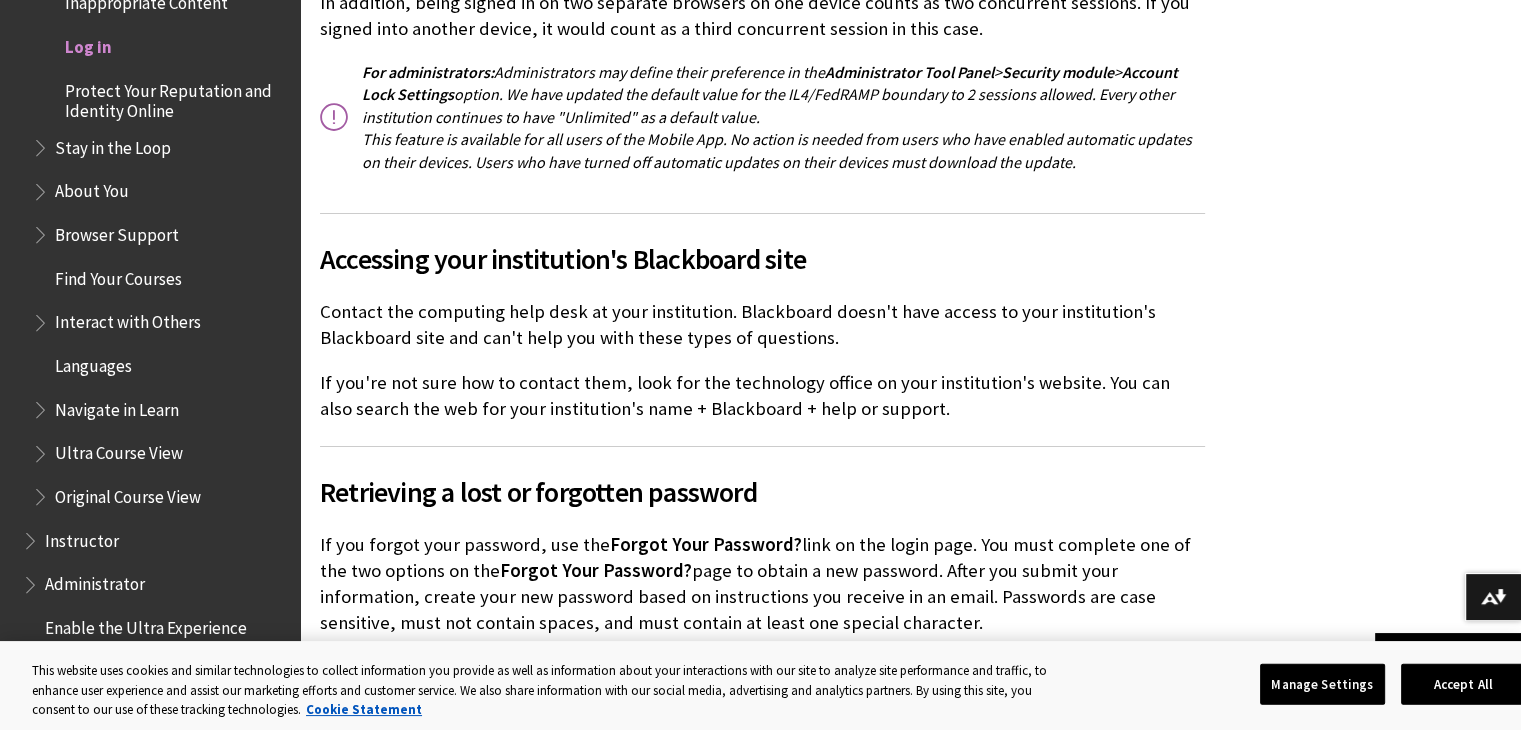 click on "Log in" at bounding box center (88, 43) 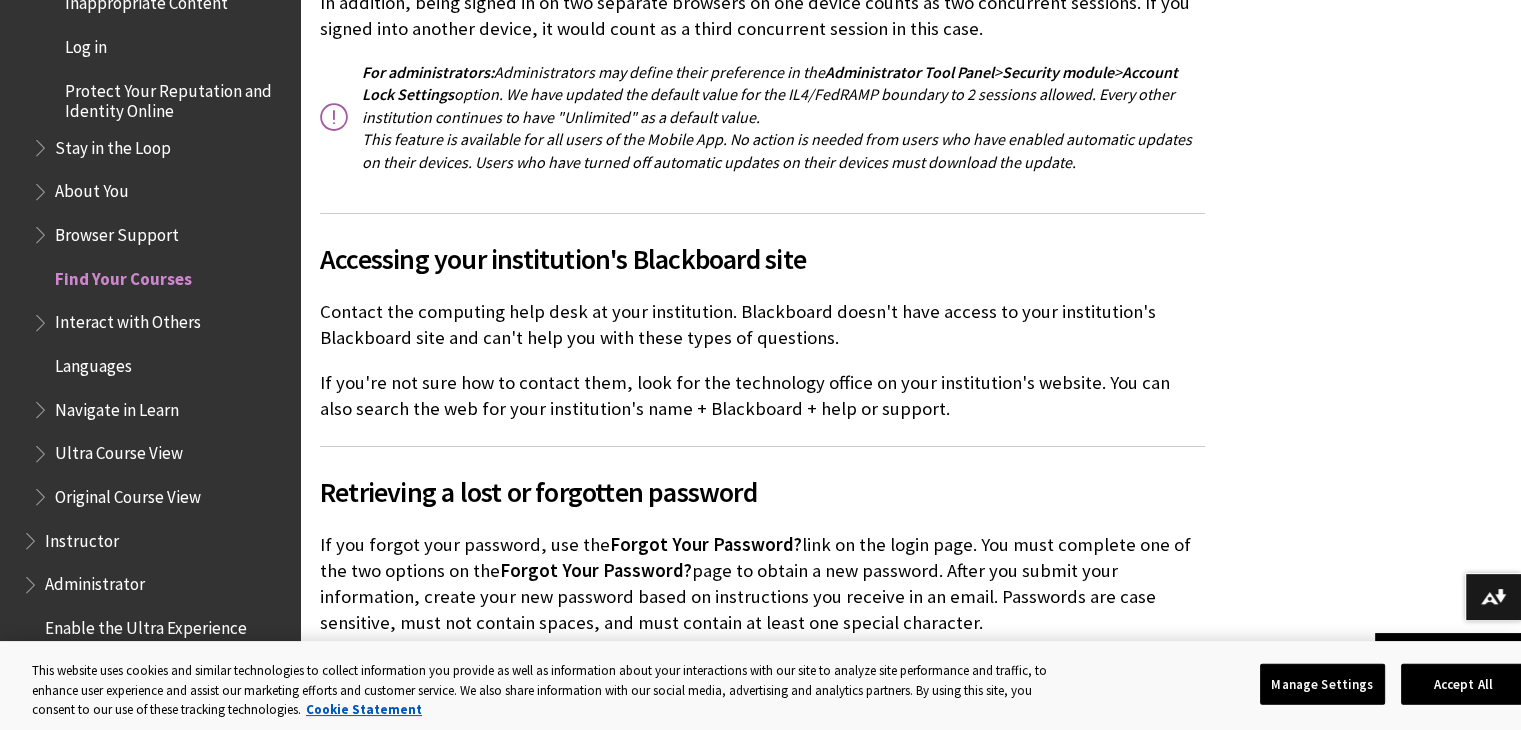 click on "Find Your Courses" at bounding box center (123, 275) 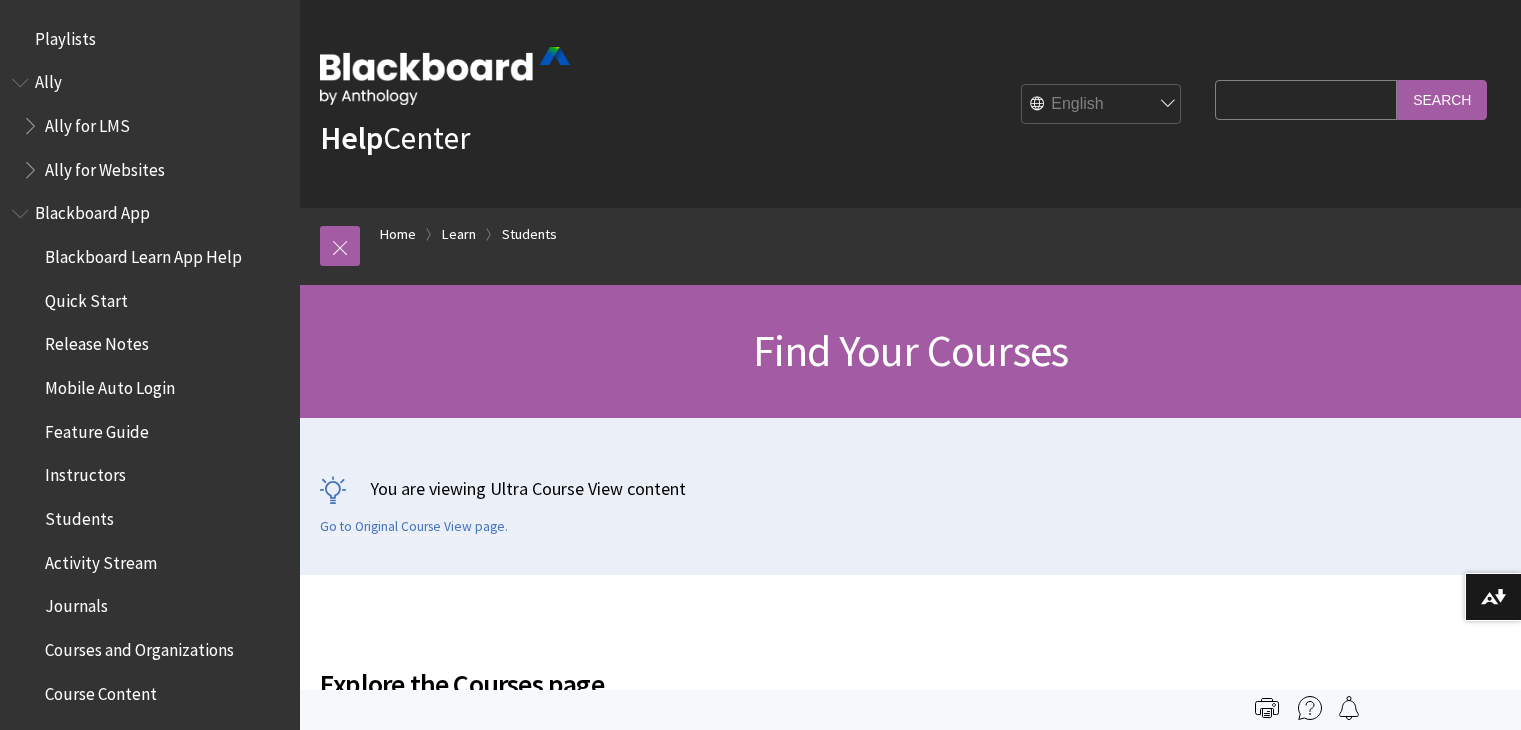 scroll, scrollTop: 0, scrollLeft: 0, axis: both 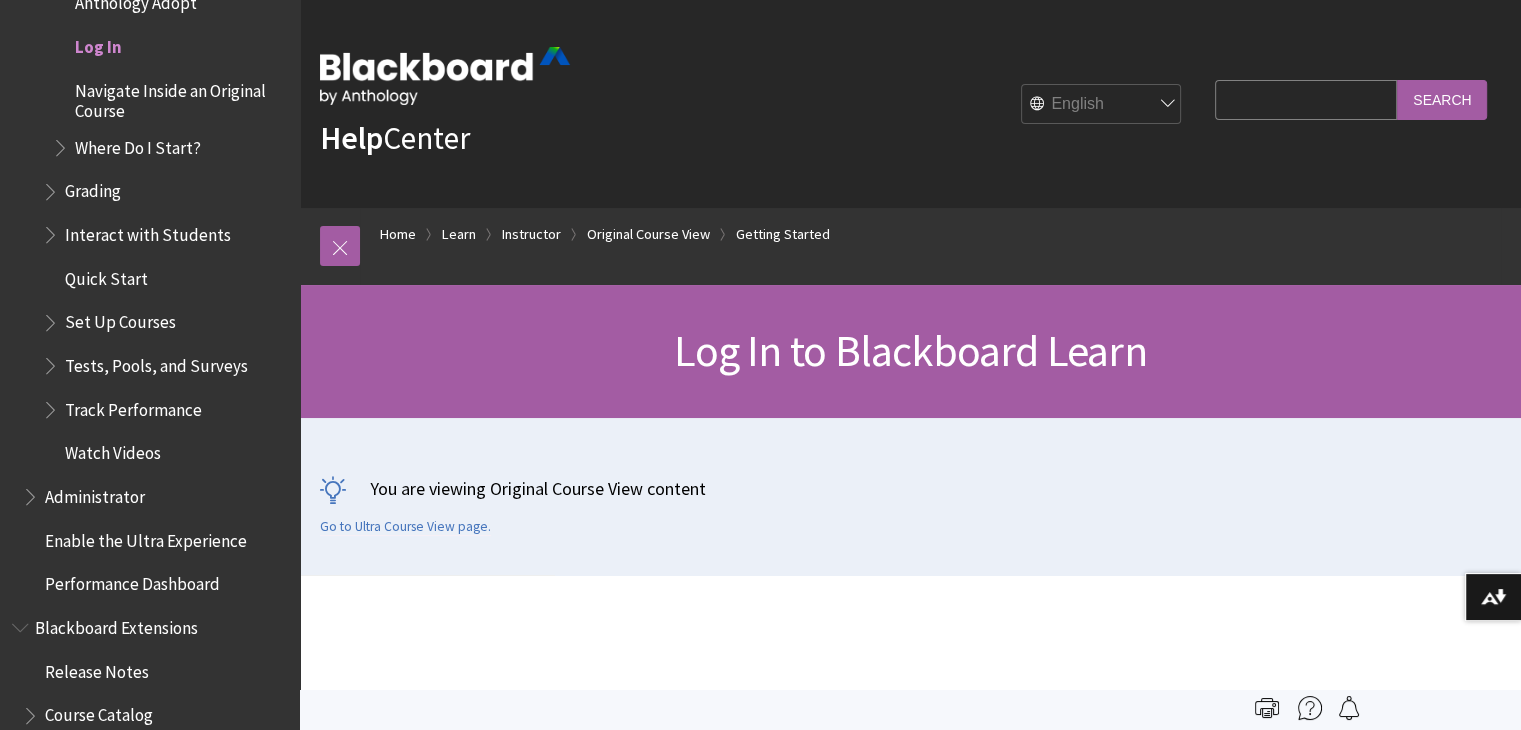 click on "Log In to Blackboard Learn" at bounding box center (910, 350) 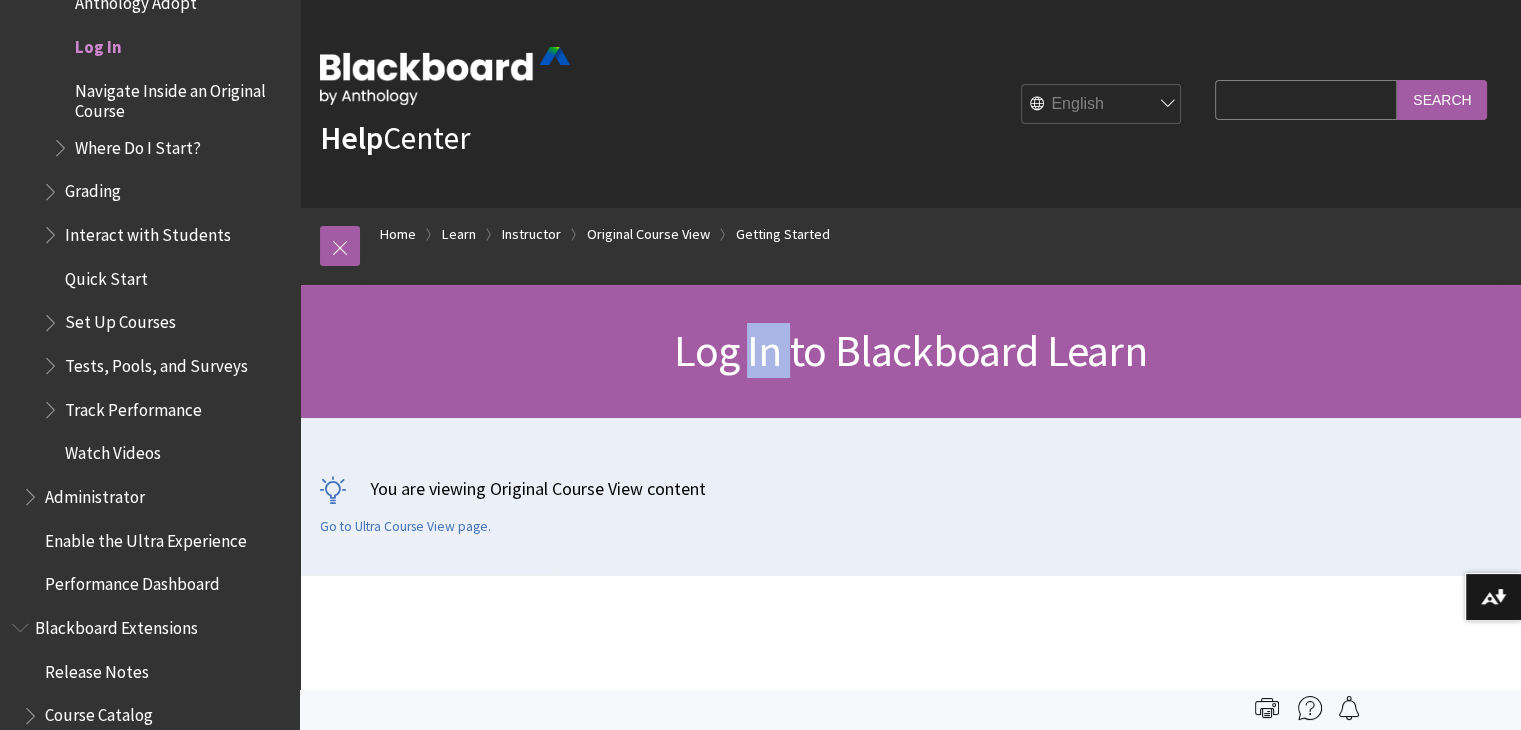 click on "Log In to Blackboard Learn" at bounding box center [910, 350] 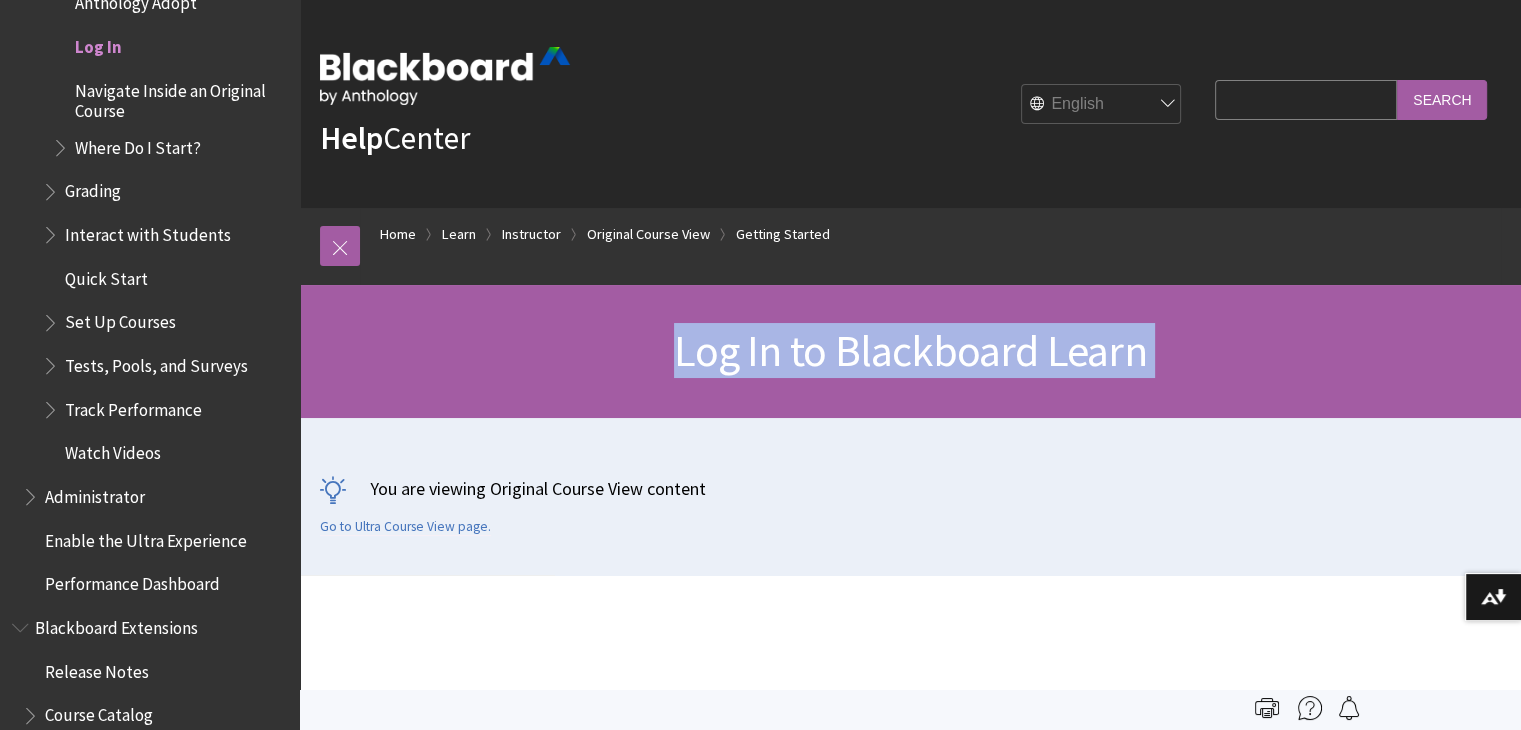 click on "Log In to Blackboard Learn" at bounding box center [910, 350] 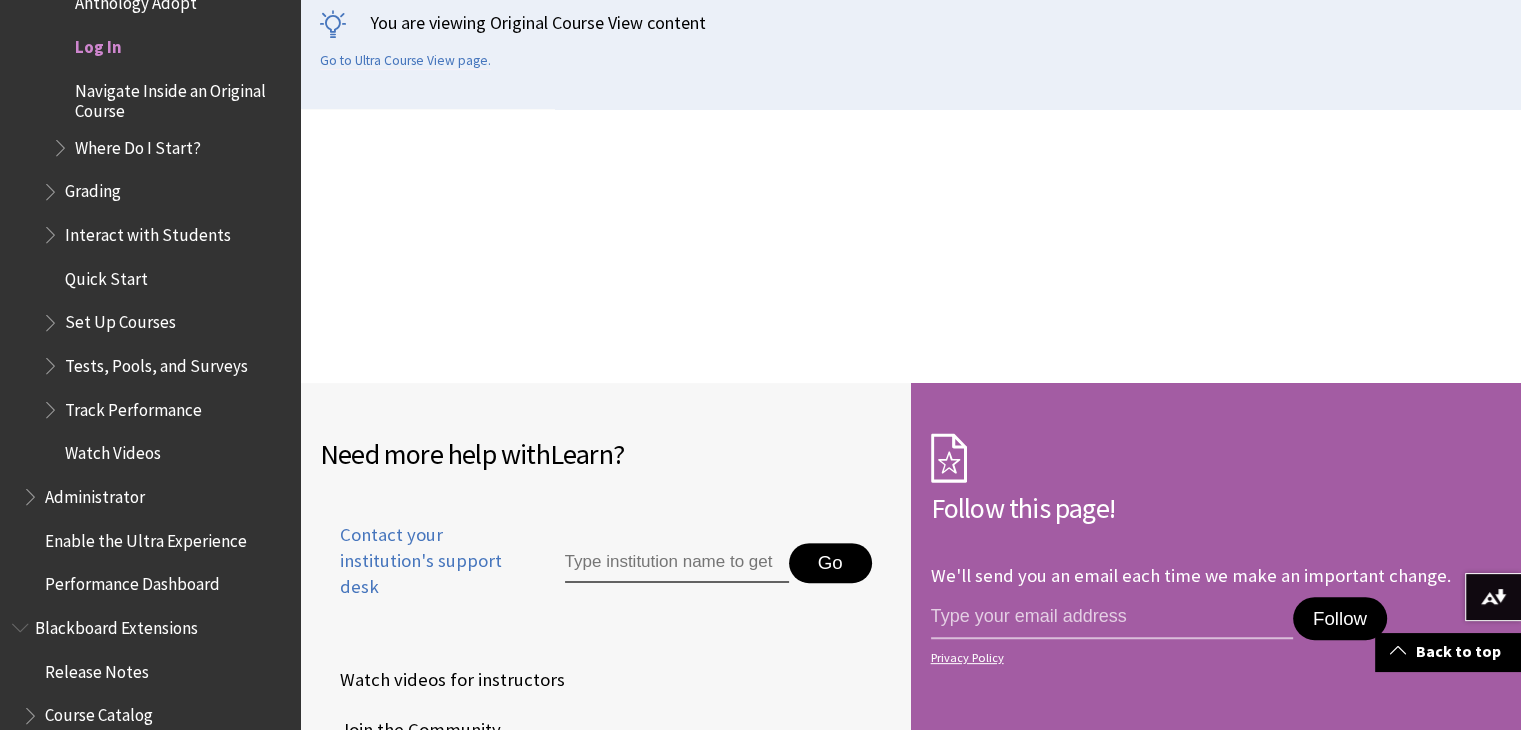scroll, scrollTop: 492, scrollLeft: 0, axis: vertical 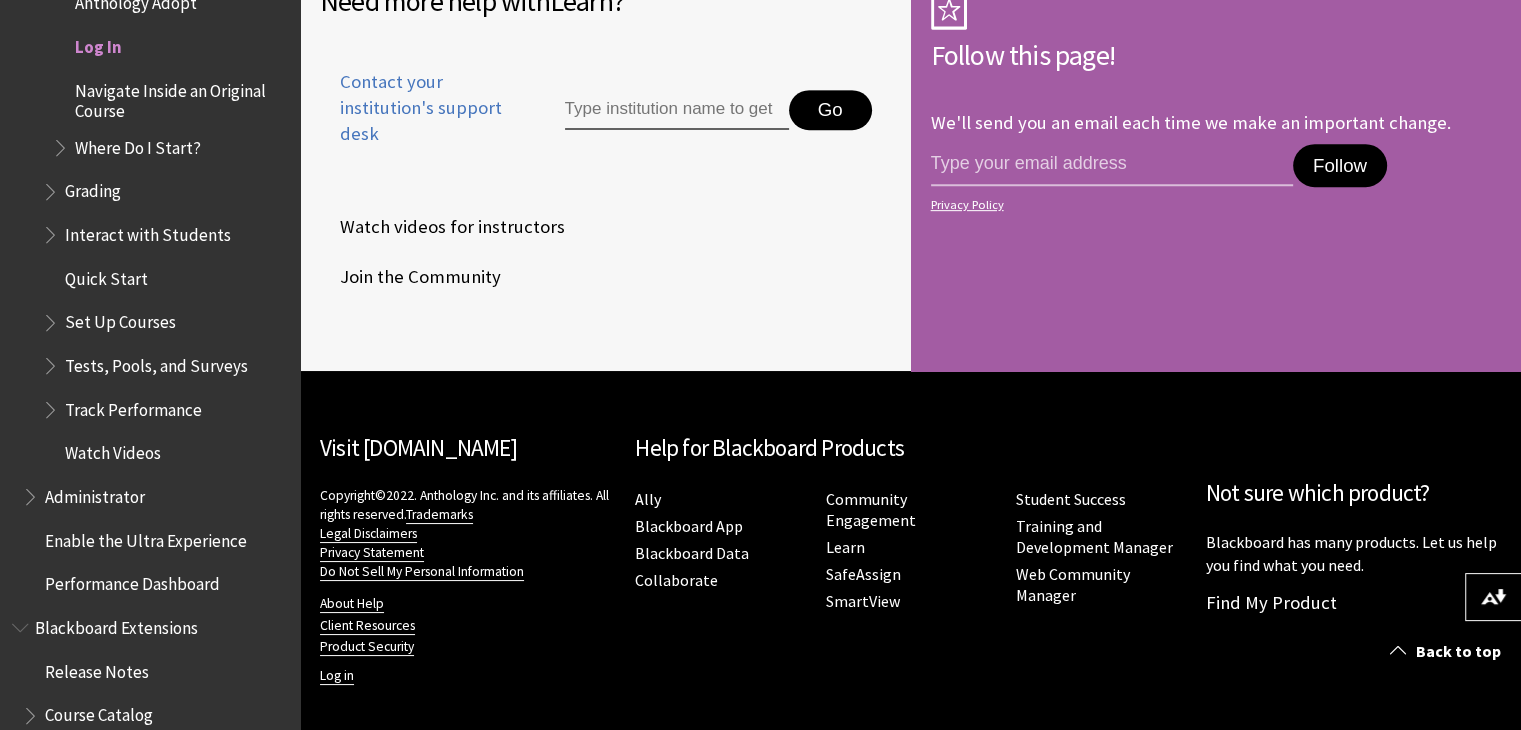 click on "Join the Community" at bounding box center [605, 277] 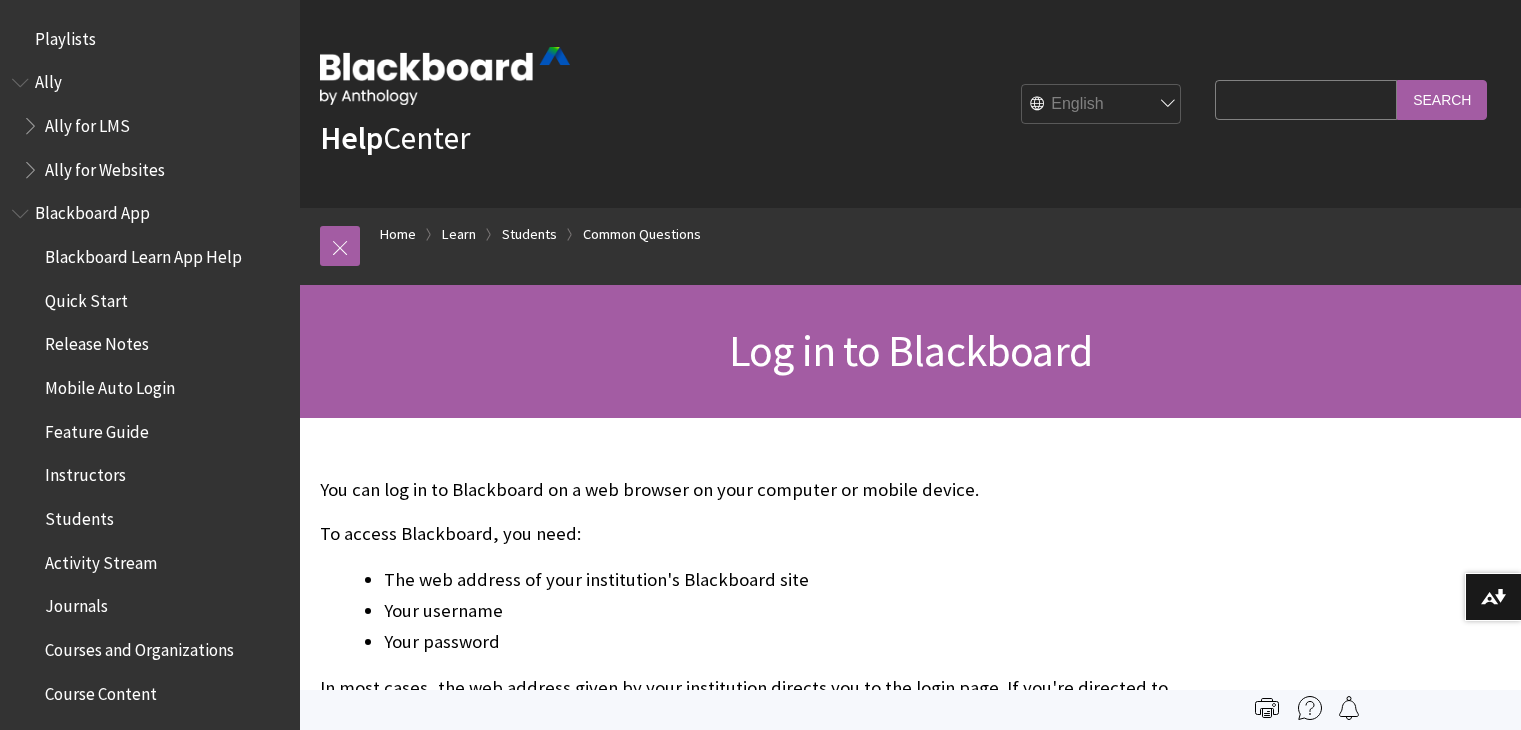 scroll, scrollTop: 0, scrollLeft: 0, axis: both 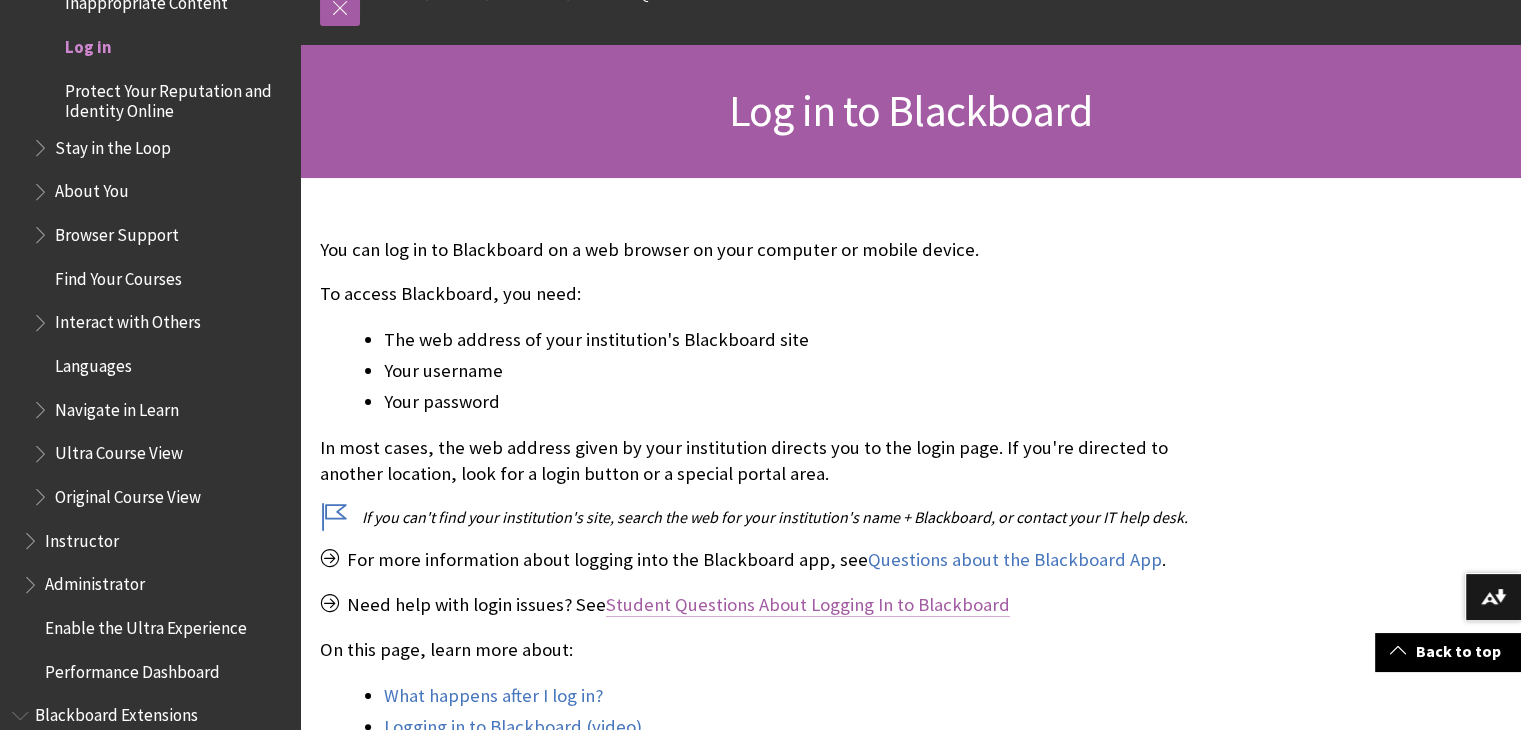 click on "Student Questions About Logging In to Blackboard" at bounding box center (808, 604) 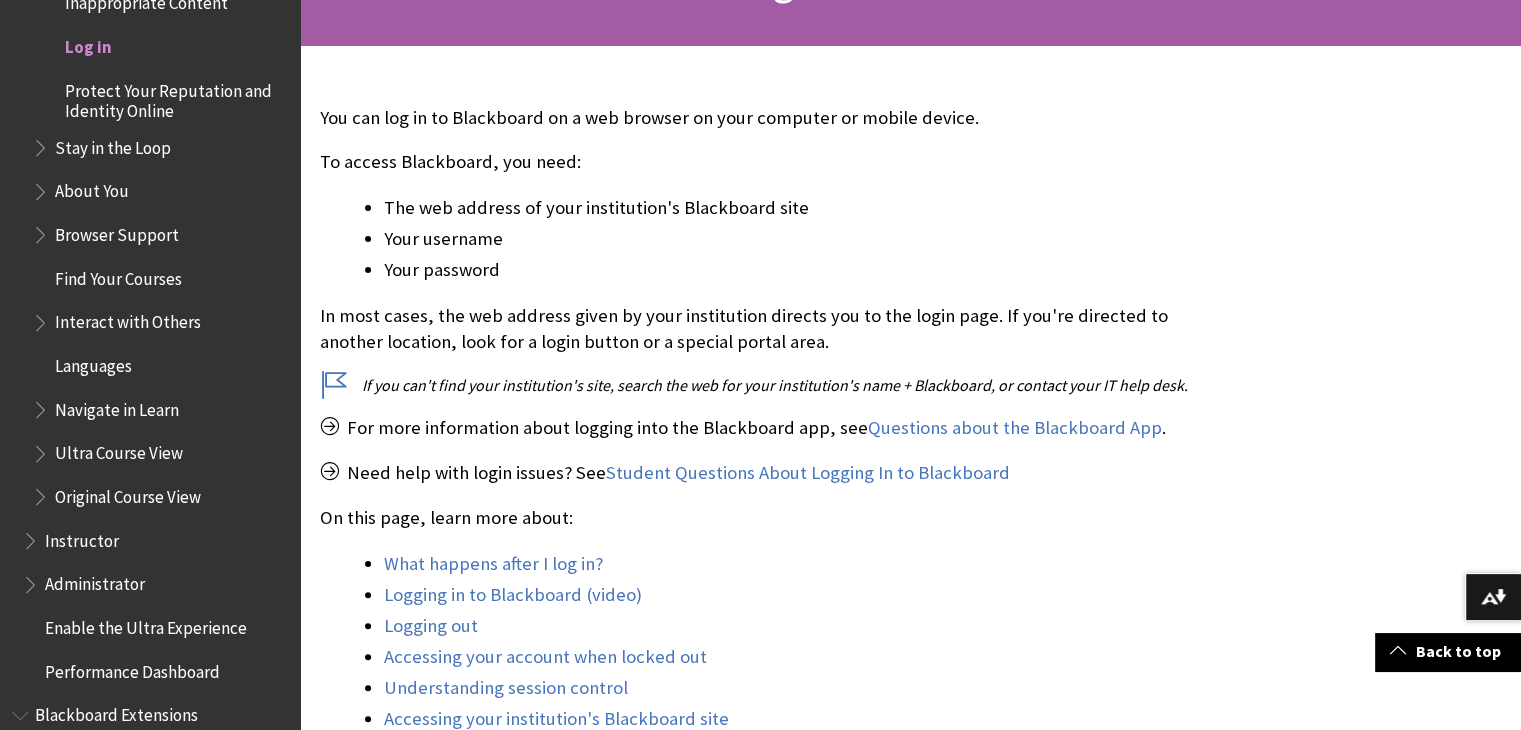scroll, scrollTop: 466, scrollLeft: 0, axis: vertical 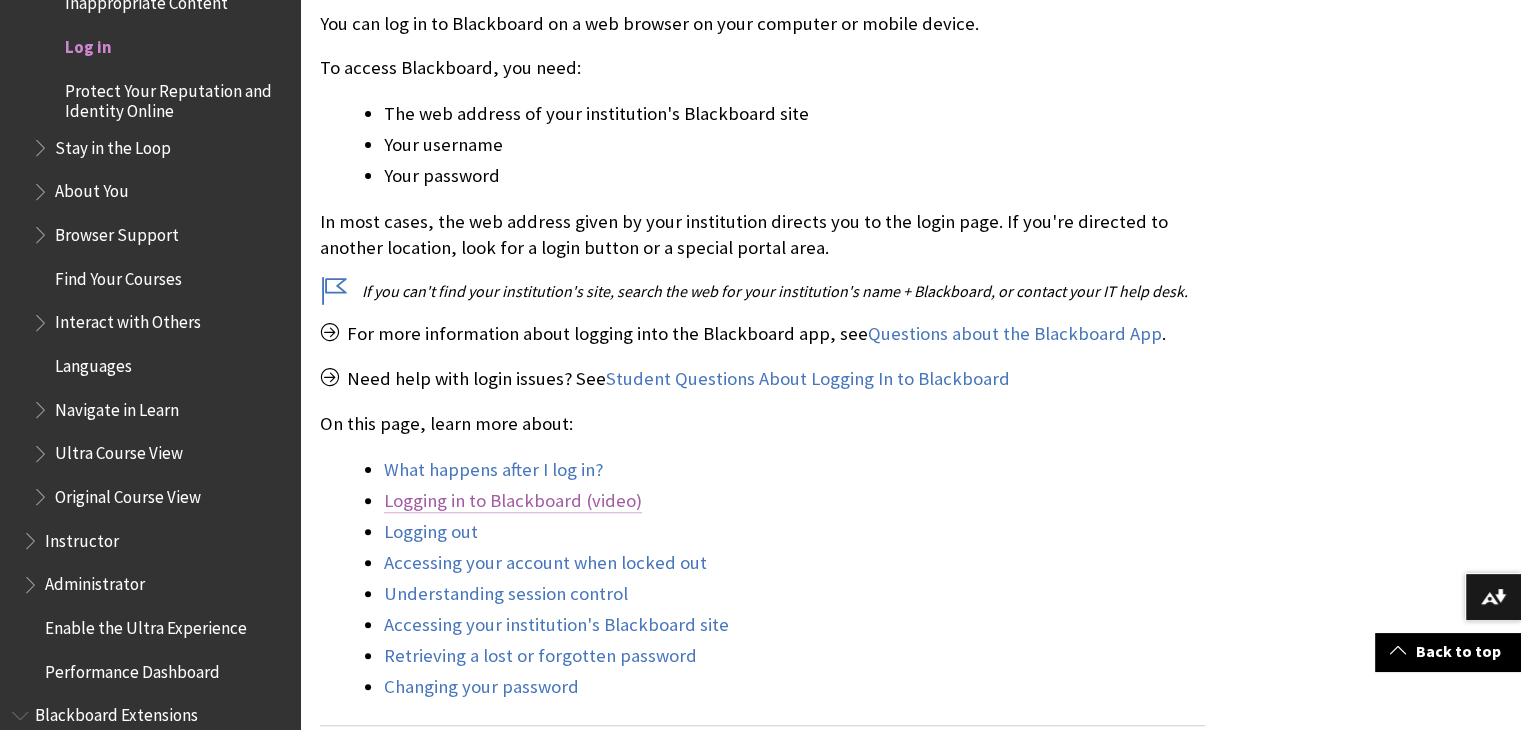 click on "Logging in to Blackboard (video)" at bounding box center (513, 501) 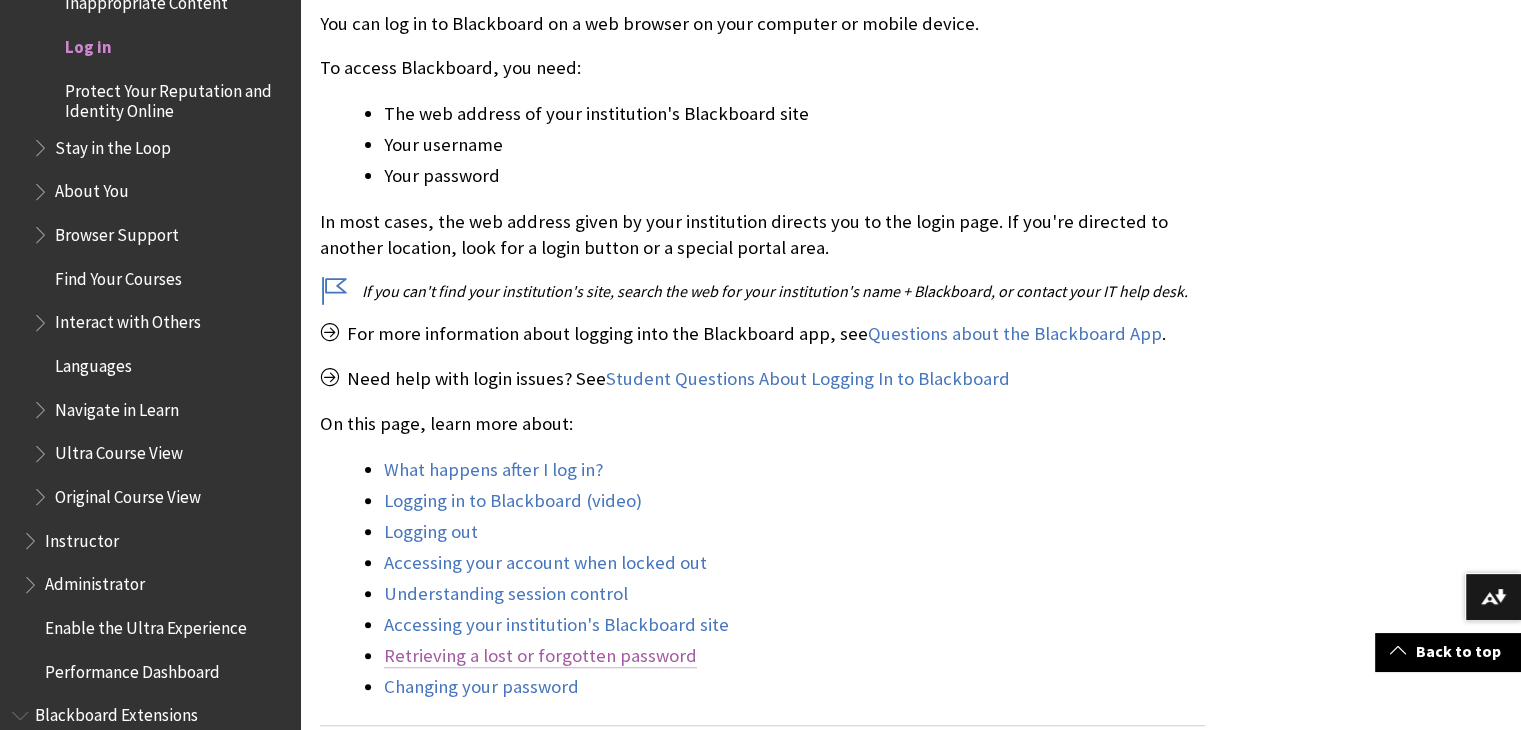 click on "Retrieving a lost or forgotten password" at bounding box center [540, 656] 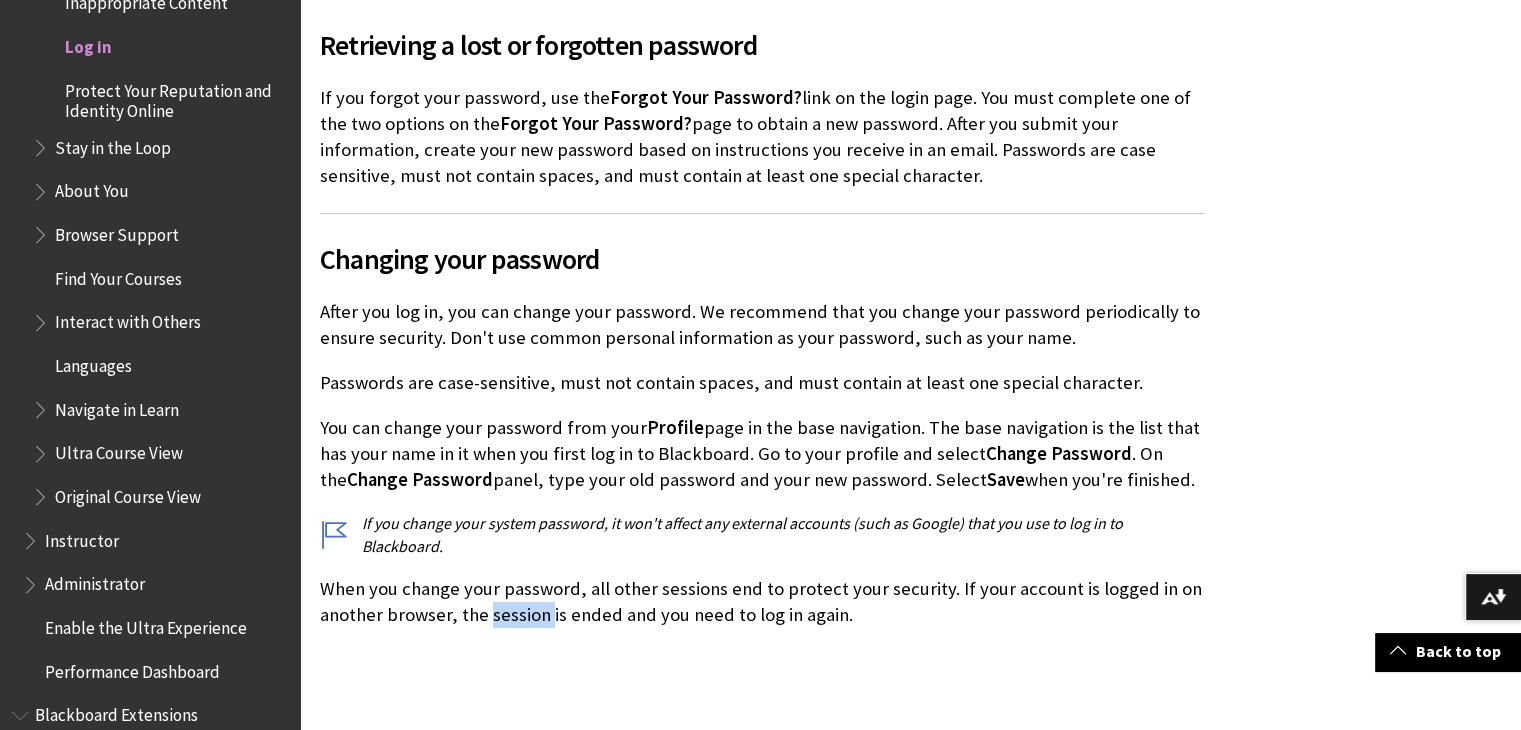 click on "You can log in to Blackboard on a web browser on your computer or mobile device." at bounding box center (762, -1613) 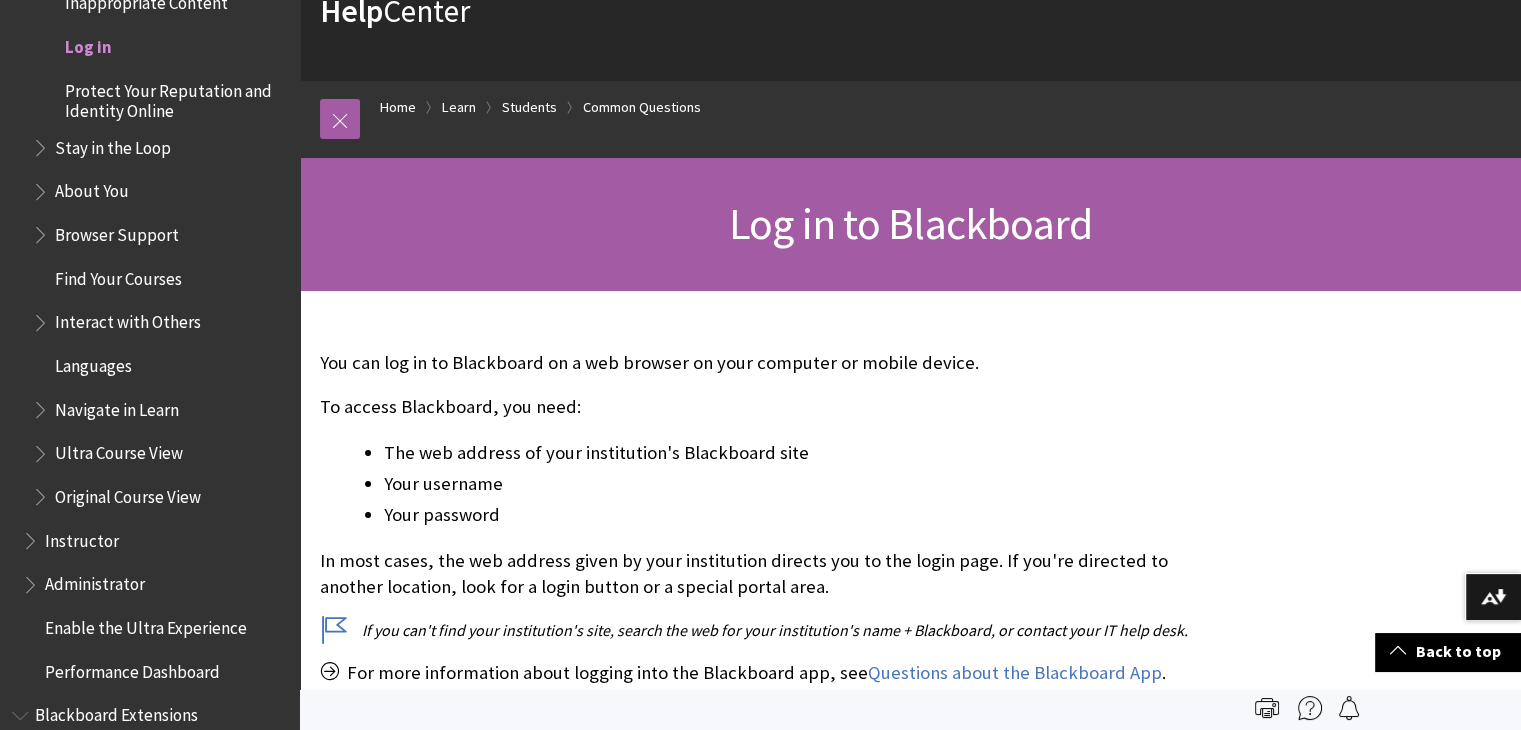 scroll, scrollTop: 0, scrollLeft: 0, axis: both 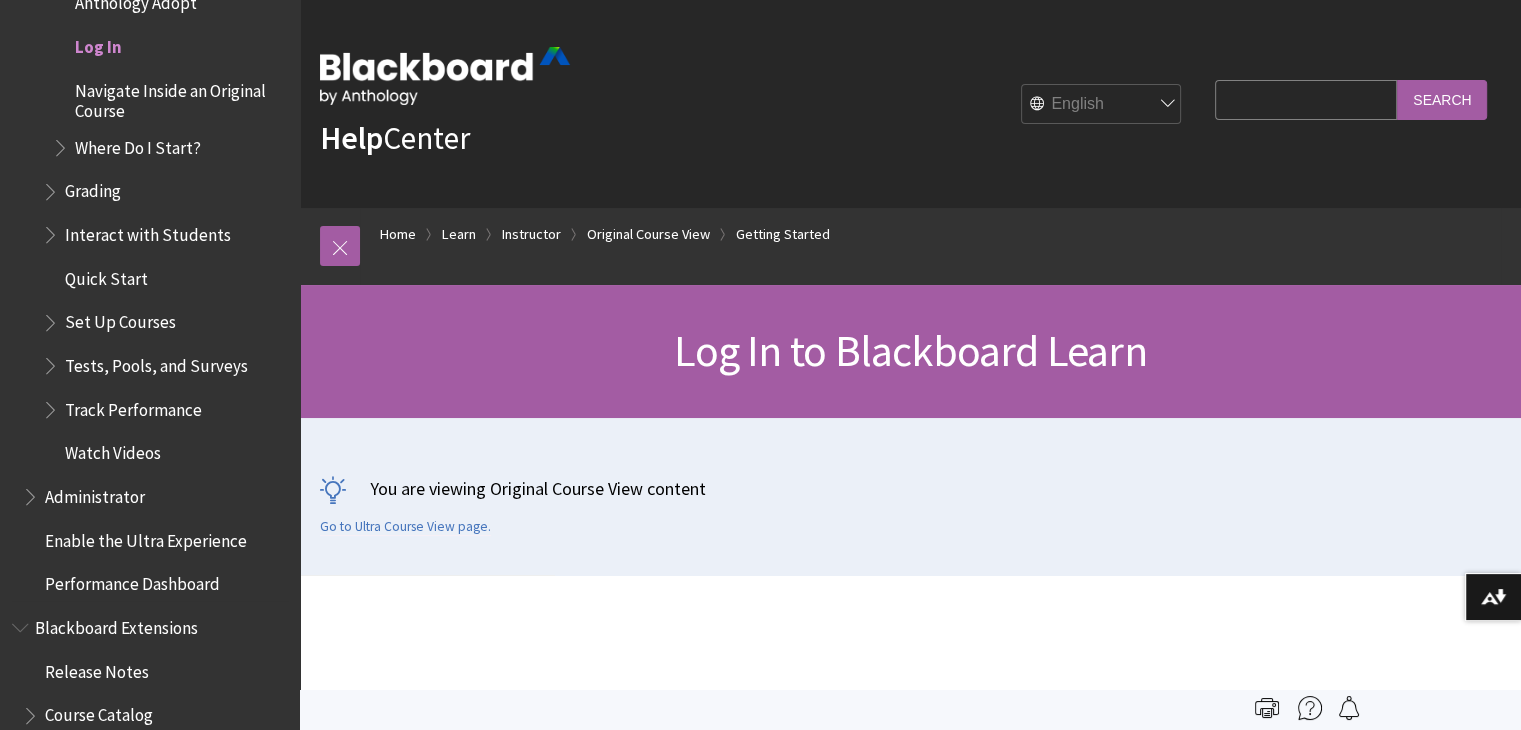 click on "Log In" at bounding box center [98, 43] 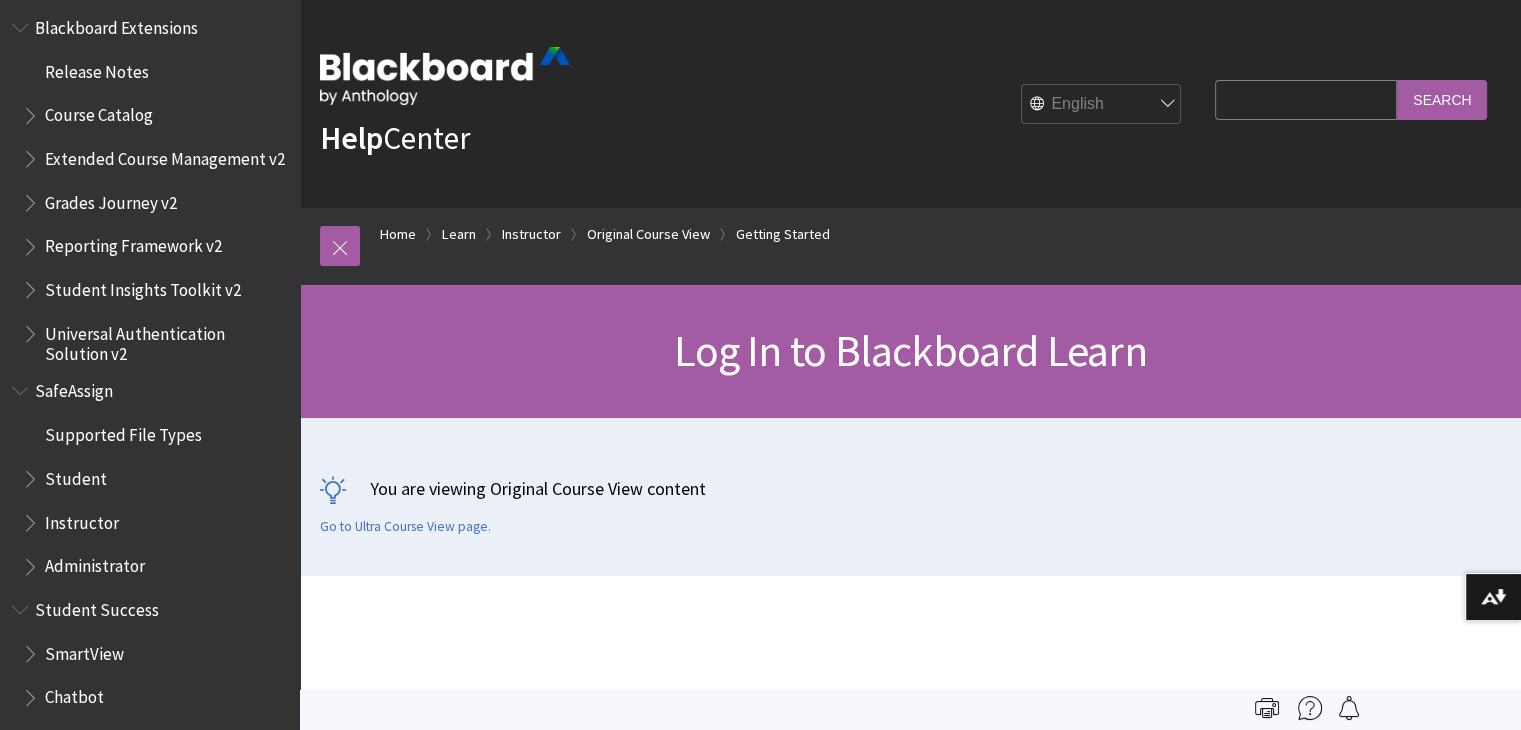 scroll, scrollTop: 3432, scrollLeft: 0, axis: vertical 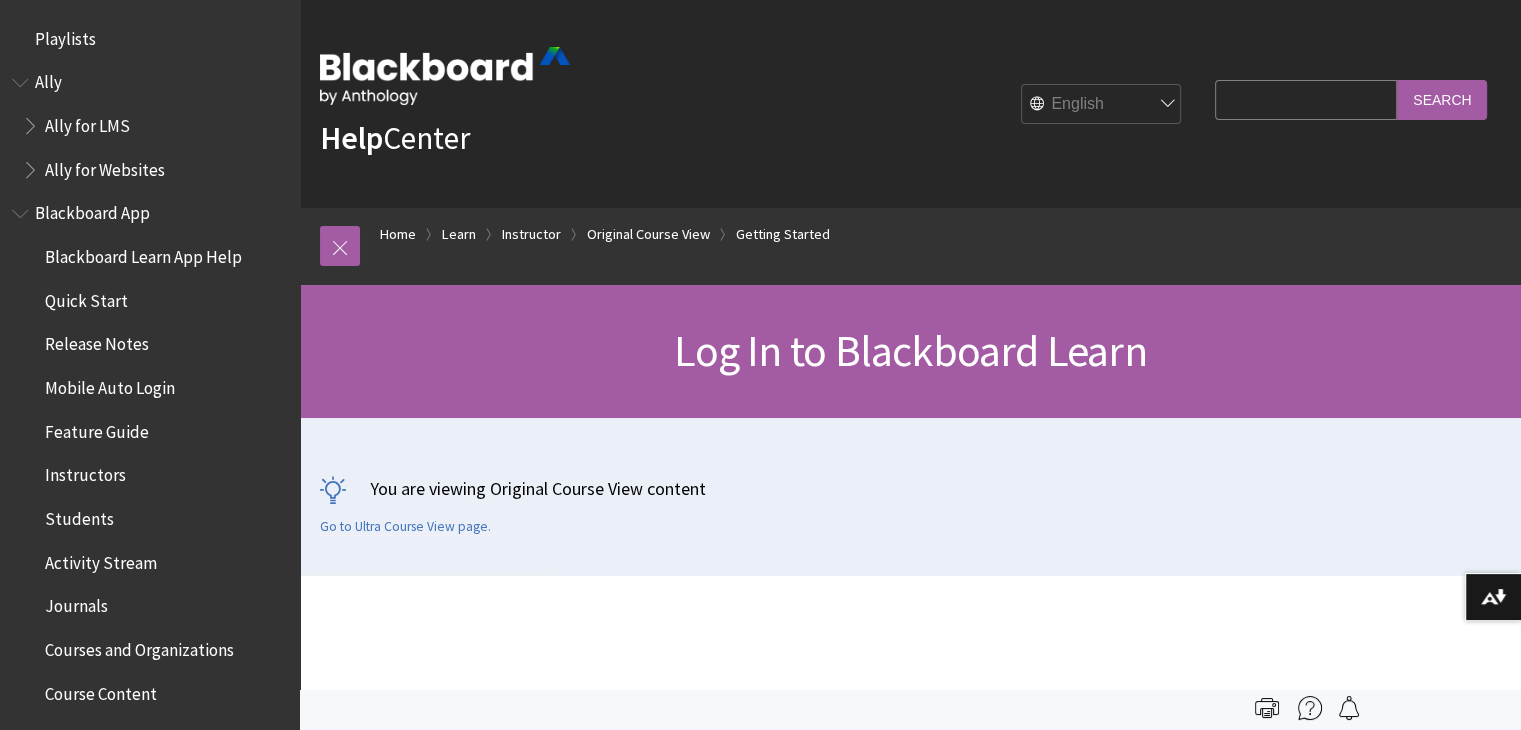 click on "Search" at bounding box center (1442, 99) 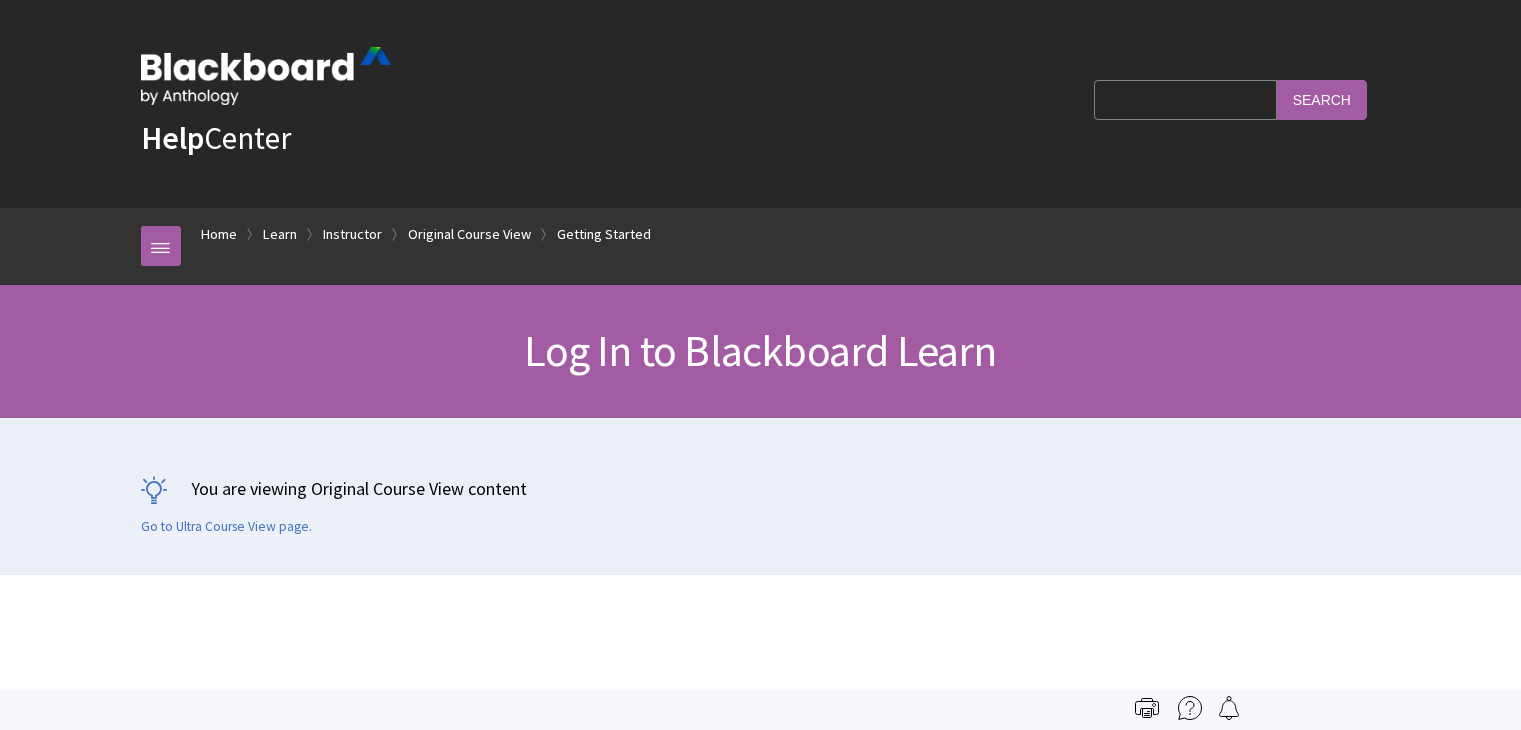 scroll, scrollTop: 0, scrollLeft: 0, axis: both 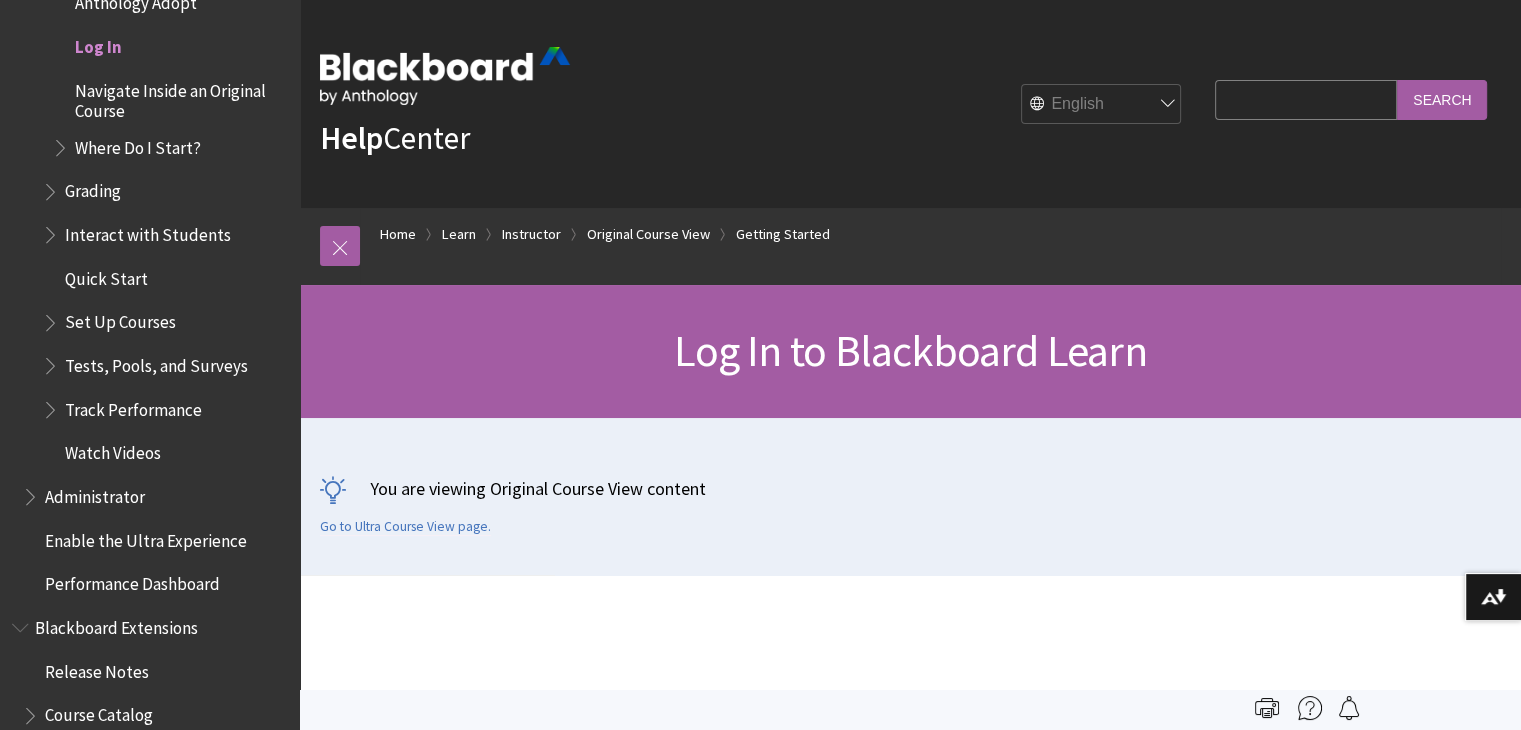 click on "Search Query" at bounding box center (1306, 99) 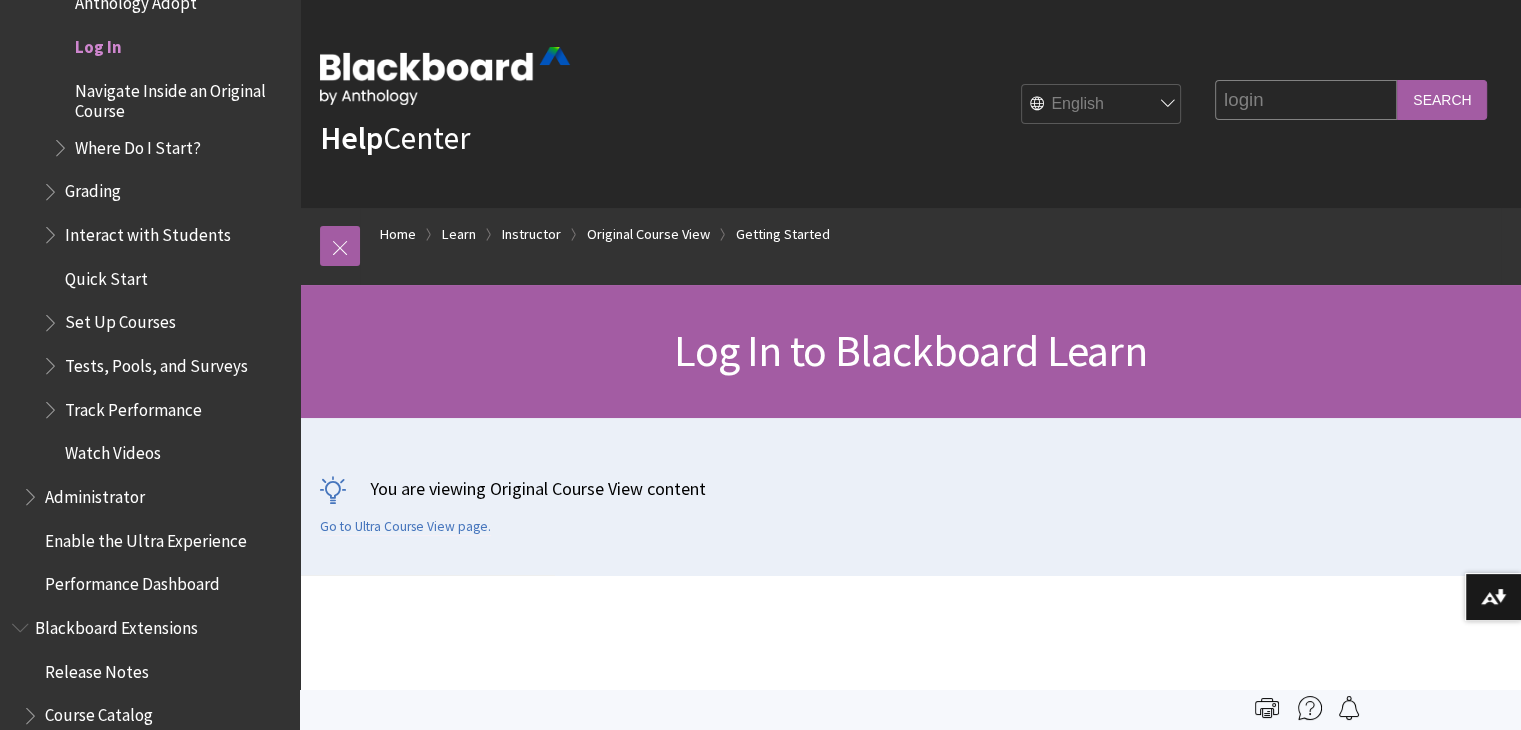 type on "login" 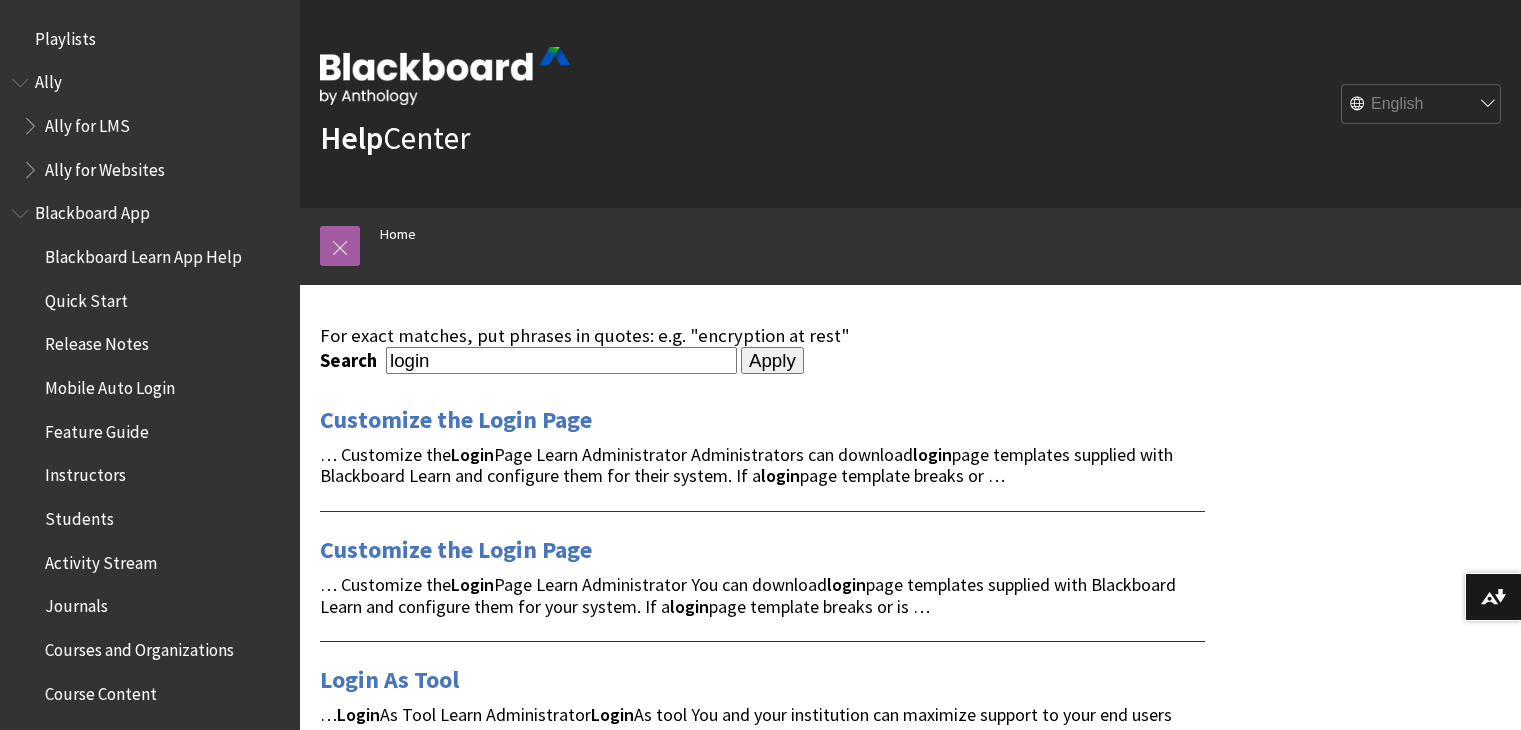 scroll, scrollTop: 0, scrollLeft: 0, axis: both 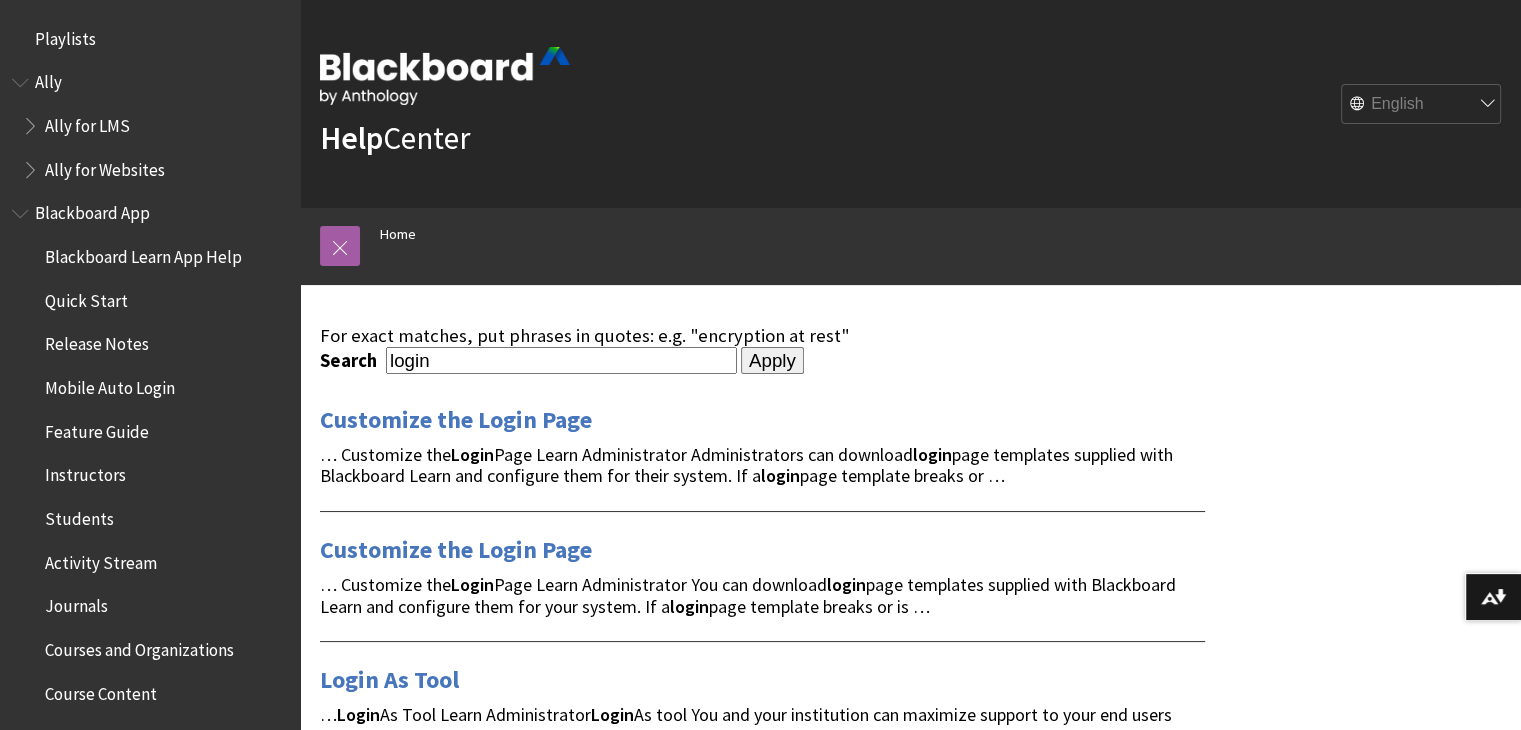 click on "For exact matches, put phrases in quotes: e.g. "encryption at rest"
Search
login
Apply
Customize the Login Page  … Customize the  Login  Page Learn Administrator Administrators can download  login  page templates supplied with Blackboard Learn and configure them for their system. If a  login  page template breaks or …
Customize the Login Page … Customize the  Login  Page Learn Administrator You can download  login  page templates supplied with Blackboard Learn and configure them for your system. If a  login  page template breaks or is …
Login As Tool …  Login  As Tool Learn Administrator  Login  As tool You and your institution can maximize support to your end users without sharing or exchanging  login  …
Outcomes Activity Accumulator Schema login login" at bounding box center (910, 2159) 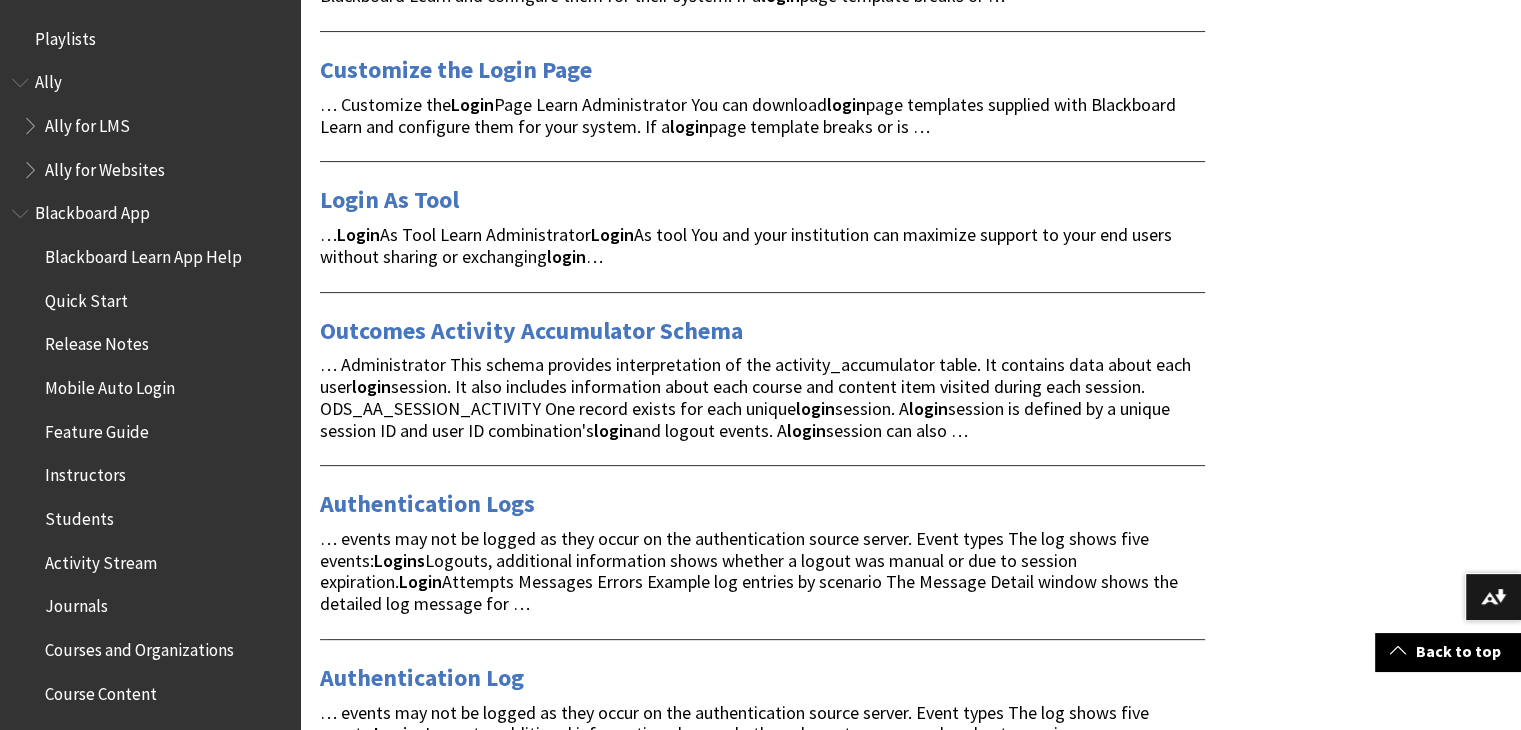 scroll, scrollTop: 506, scrollLeft: 0, axis: vertical 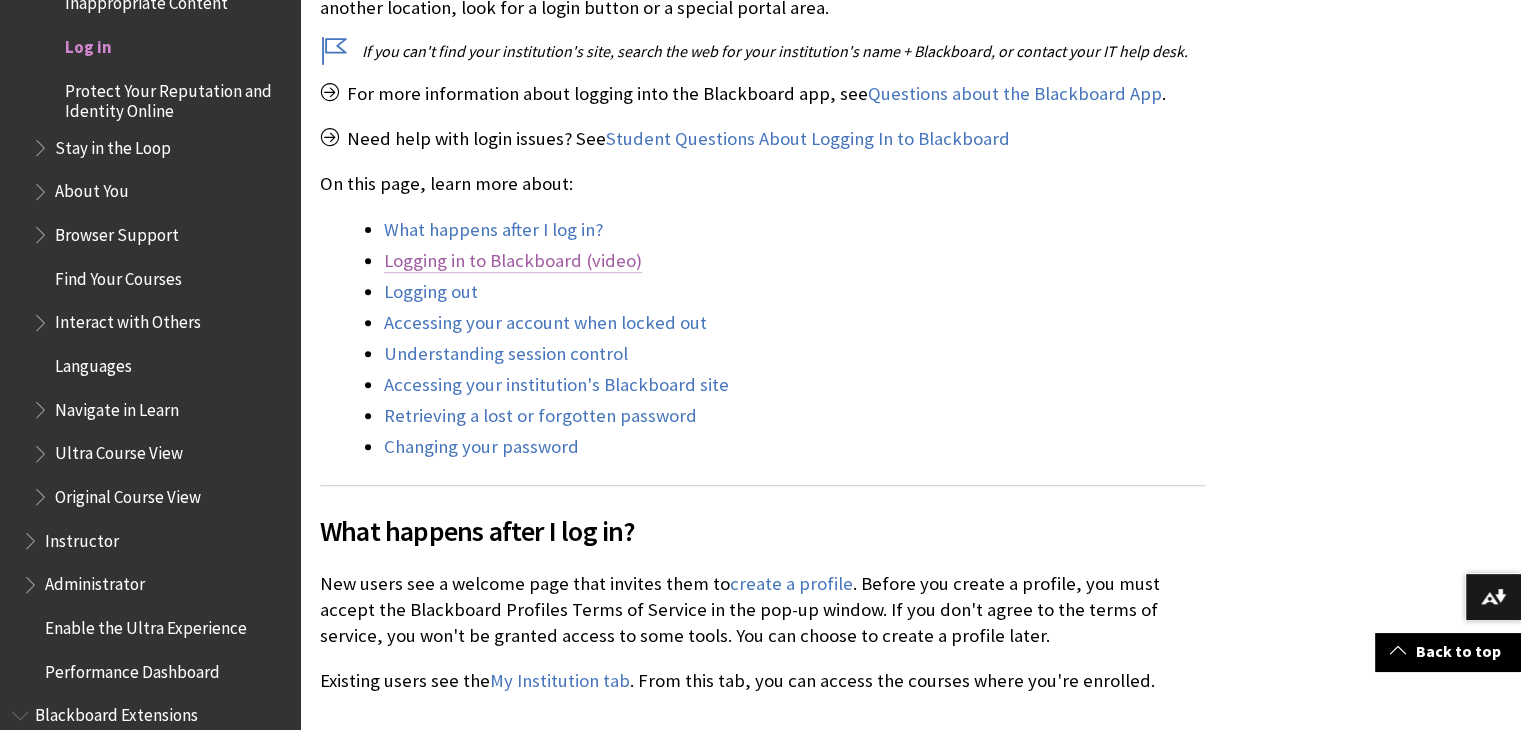 click on "Logging in to Blackboard (video)" at bounding box center [513, 261] 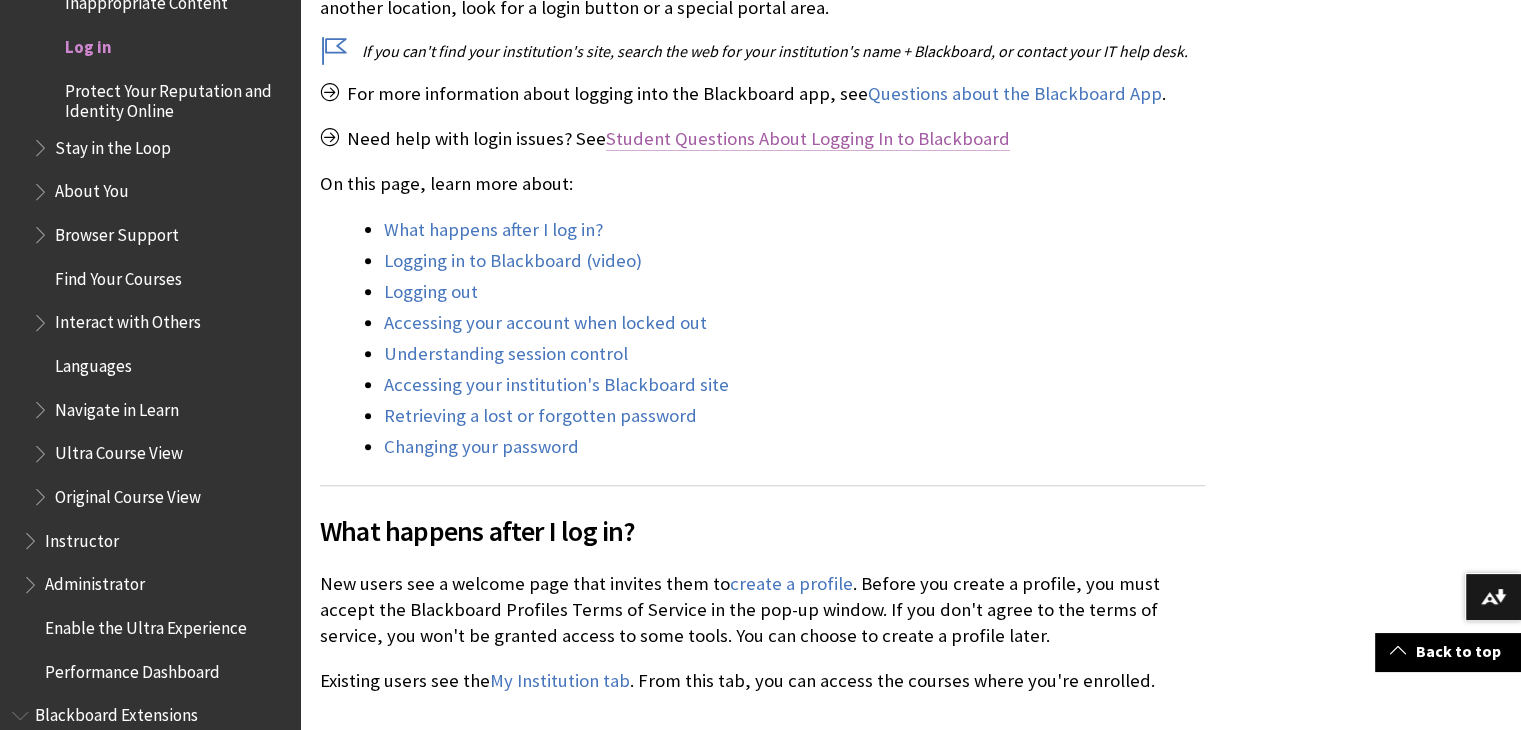 click on "Student Questions About Logging In to Blackboard" at bounding box center [808, 138] 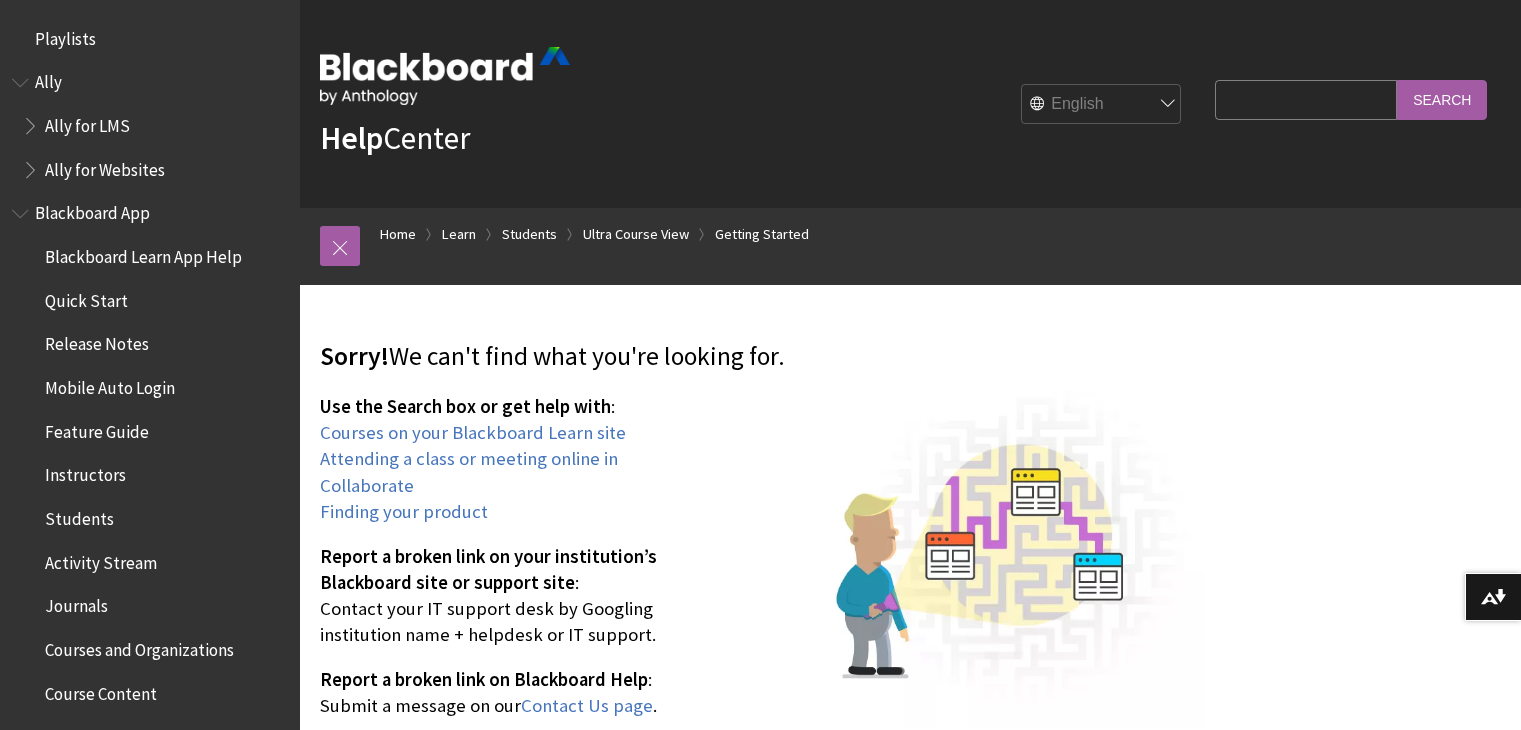 scroll, scrollTop: 0, scrollLeft: 0, axis: both 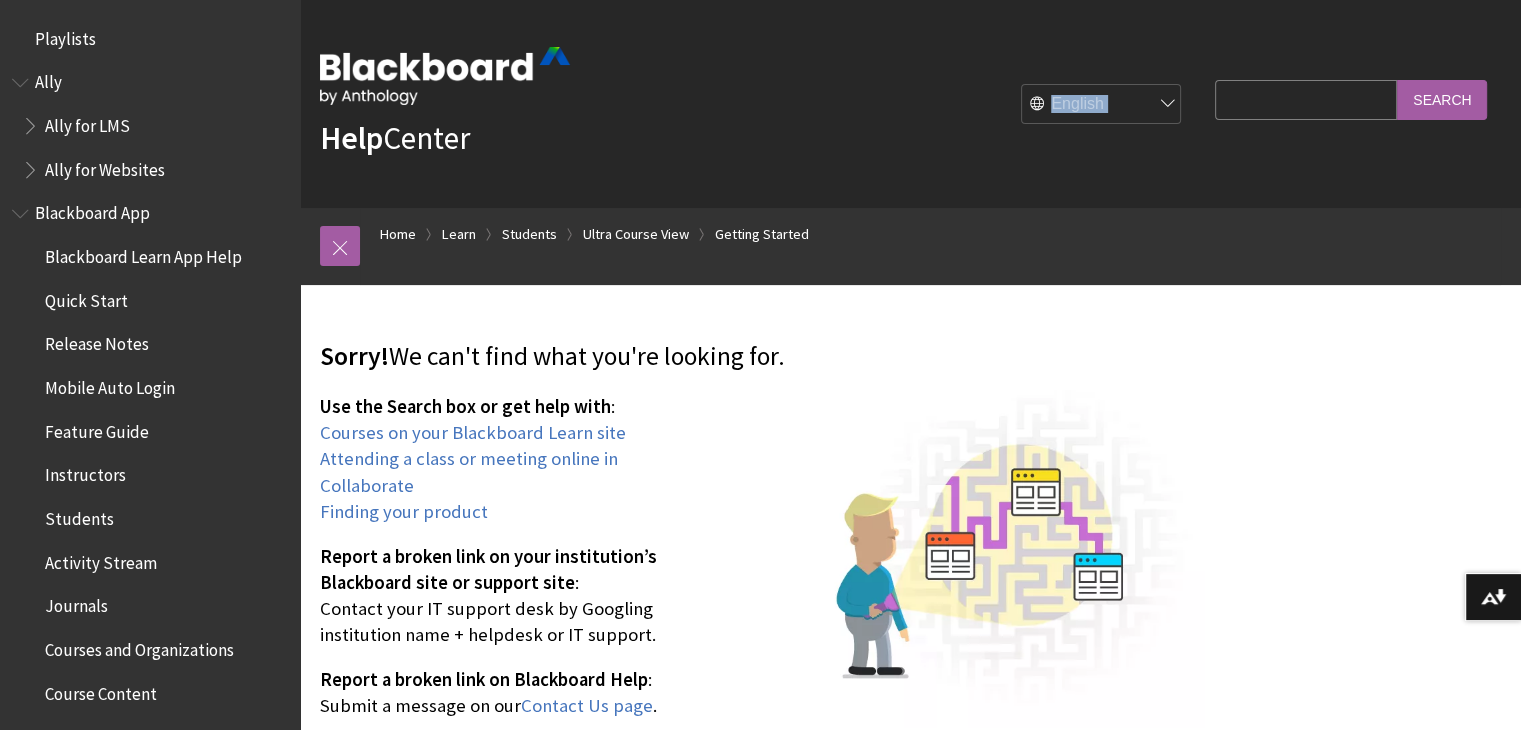 drag, startPoint x: 0, startPoint y: 0, endPoint x: 760, endPoint y: 143, distance: 773.3363 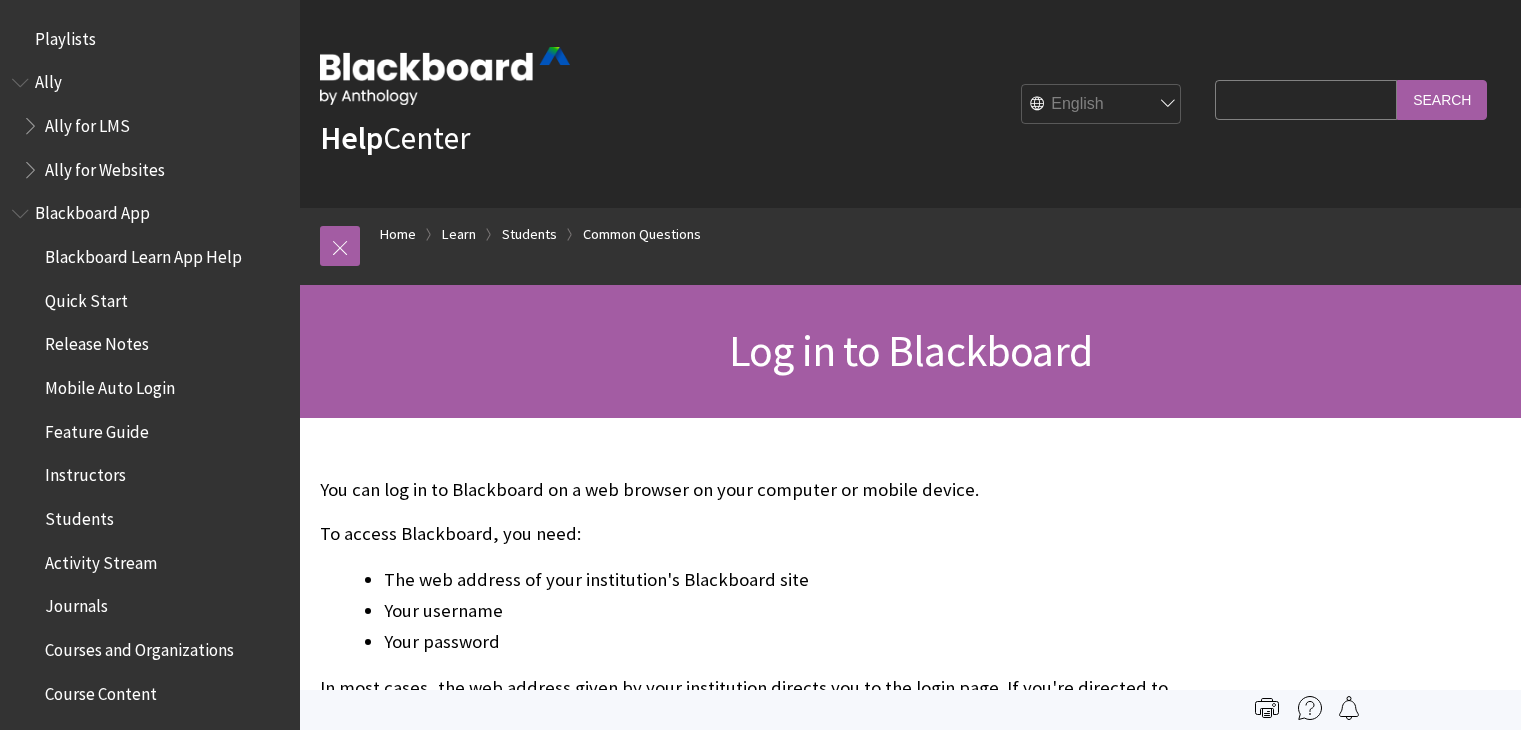 scroll, scrollTop: 706, scrollLeft: 0, axis: vertical 